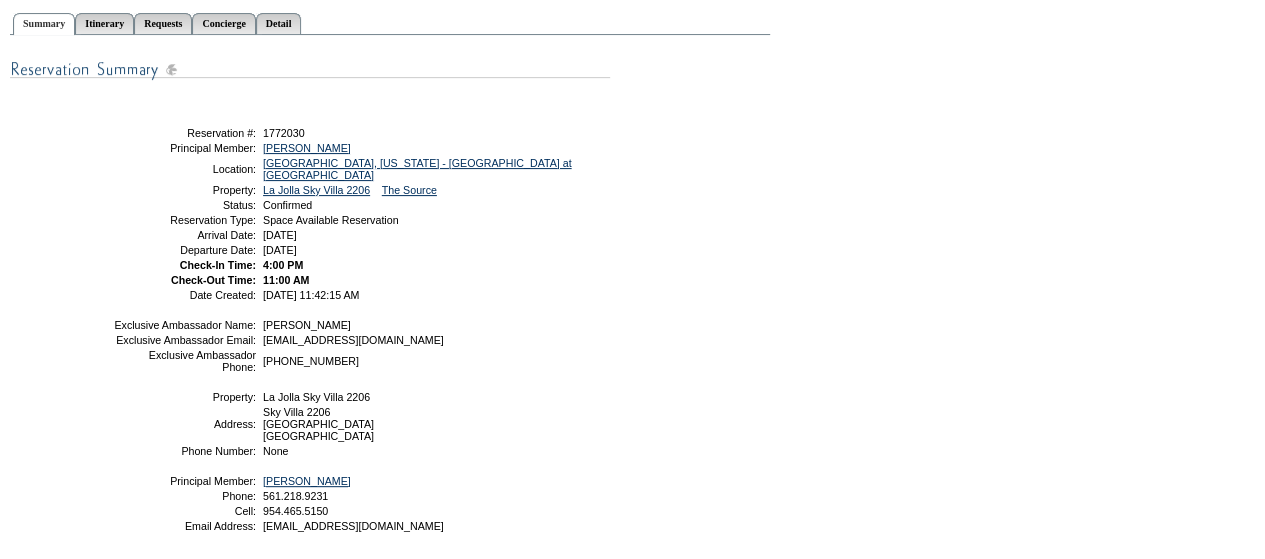 scroll, scrollTop: 300, scrollLeft: 0, axis: vertical 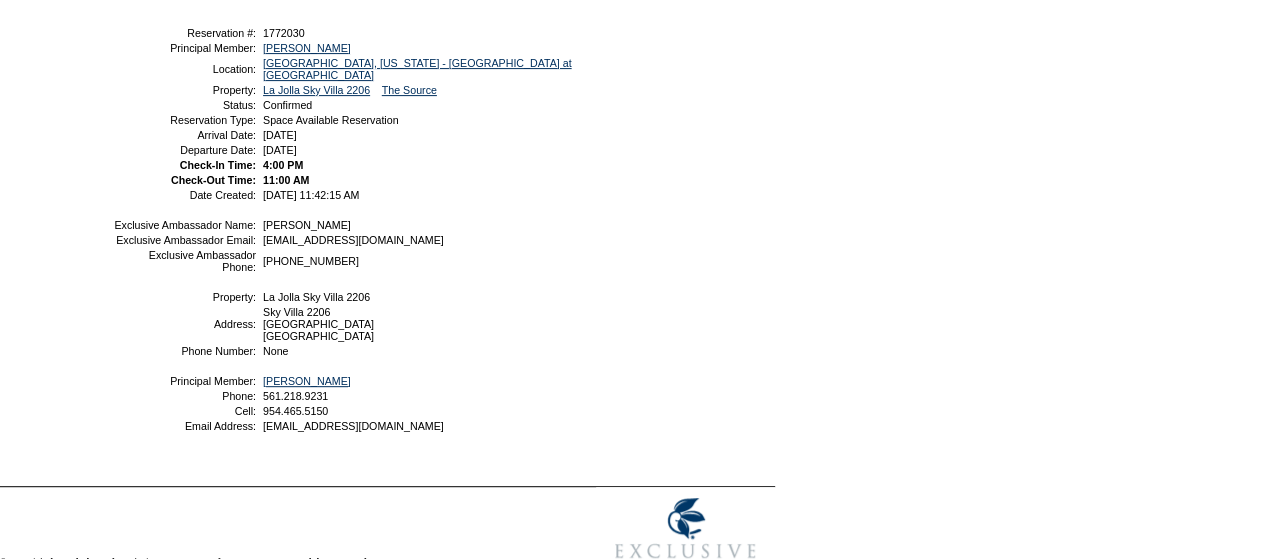 click on "11:00 AM" at bounding box center (433, 180) 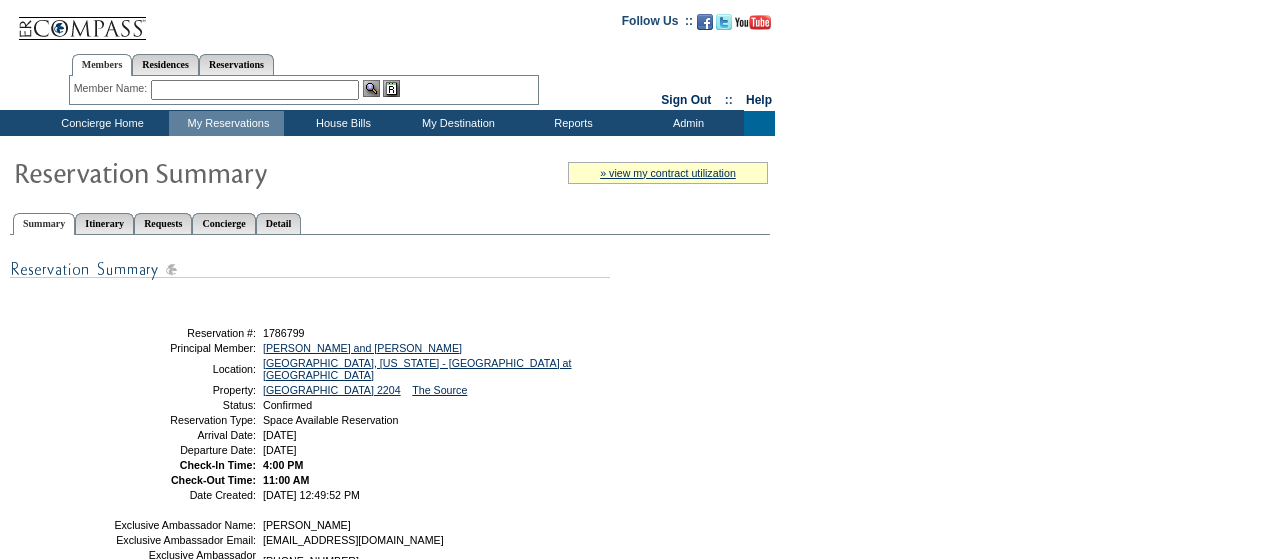 scroll, scrollTop: 0, scrollLeft: 0, axis: both 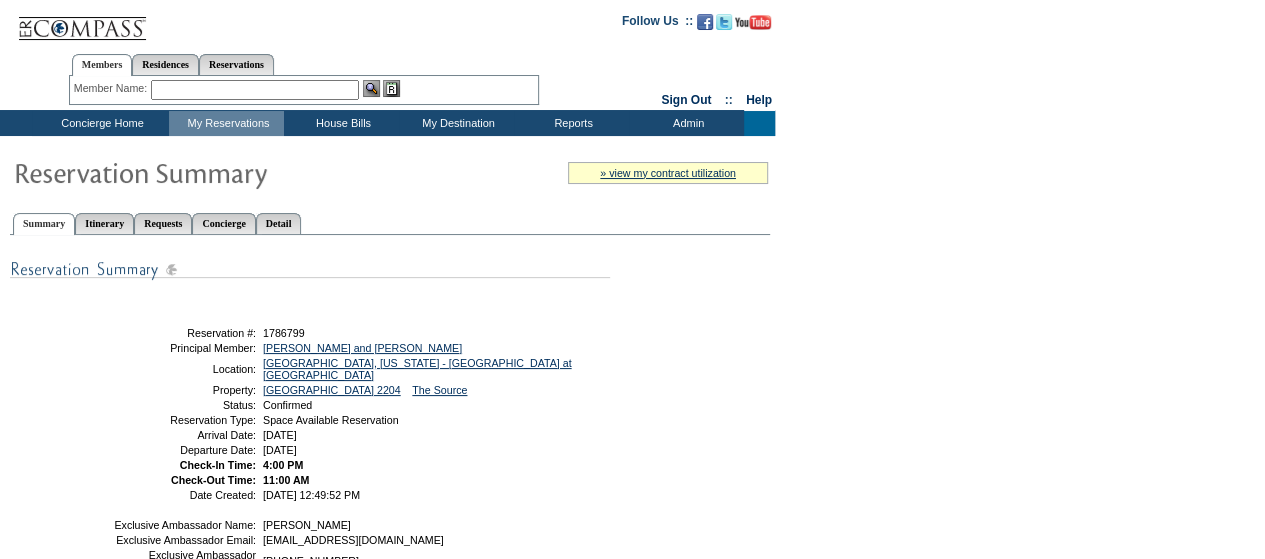 click on "Share With Family and Friends
Share via Email
Share Reservation Information
Please complete the fields below. When you hit “Send”, an email will be sent to your recipient list with your personal message and a unique reservation-specific link.
When they follow this link, your friends and family will be able to view information about your upcoming trip, including reservation,
residence and destination information (as applicable, depending on your destination). The link will remain active for 30 days after the reservation's departure date.
Email Address(es):
Separate addresses with a semi-colon ';'" at bounding box center [360, 404] 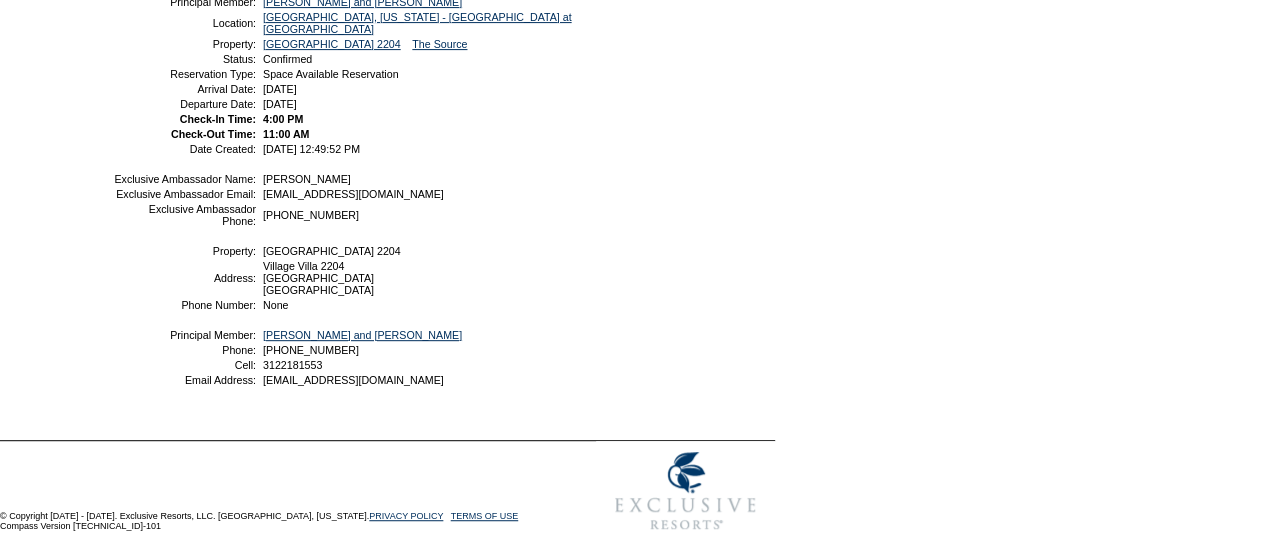 scroll, scrollTop: 171, scrollLeft: 0, axis: vertical 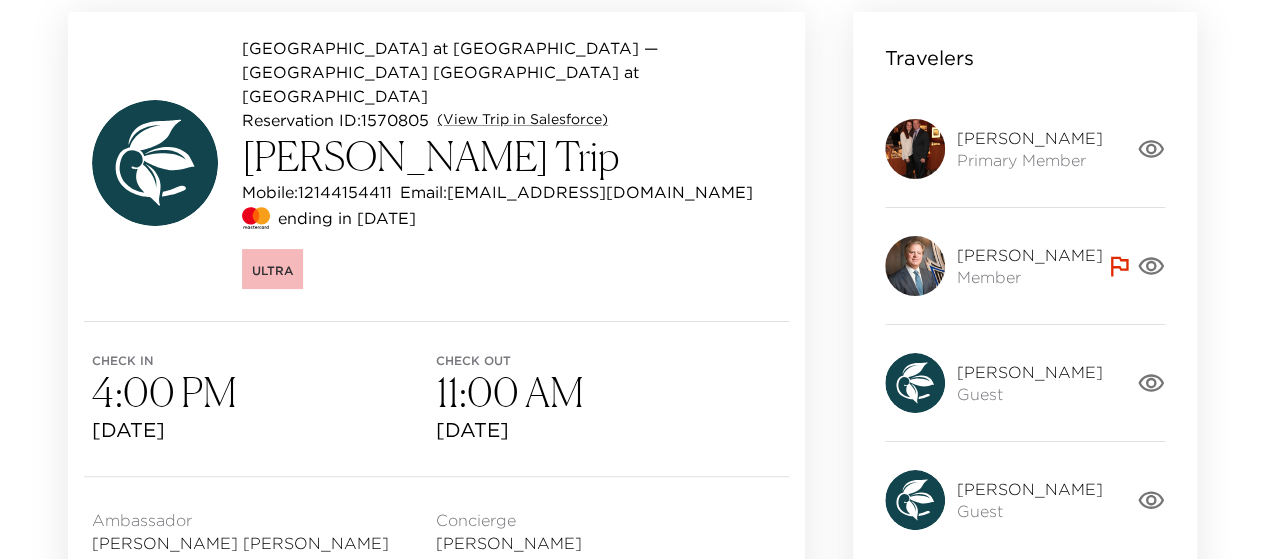 click 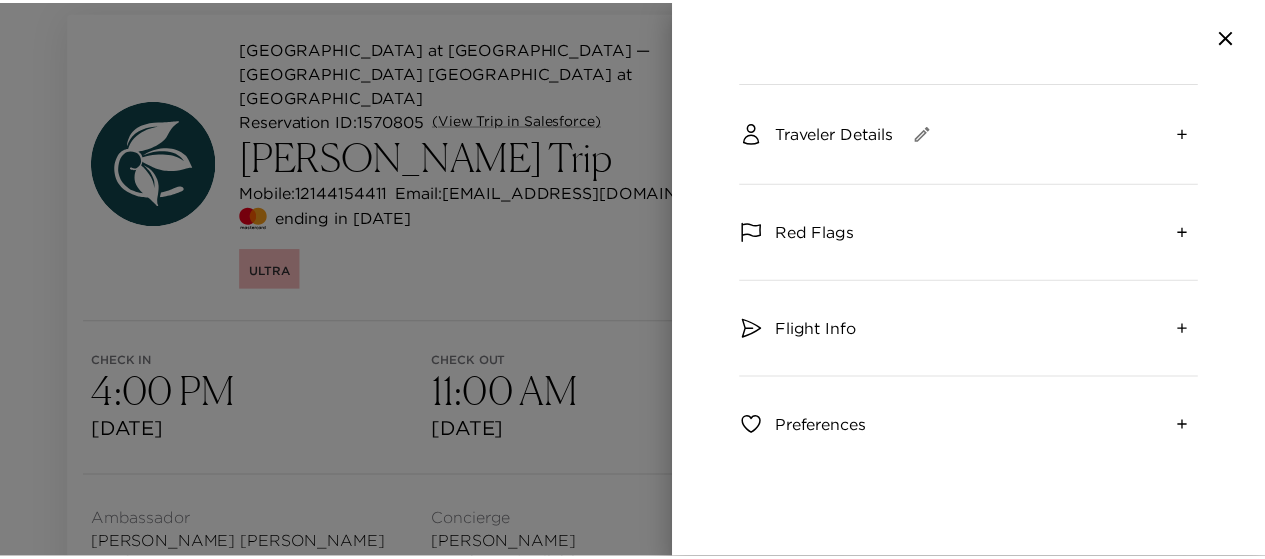 scroll, scrollTop: 400, scrollLeft: 0, axis: vertical 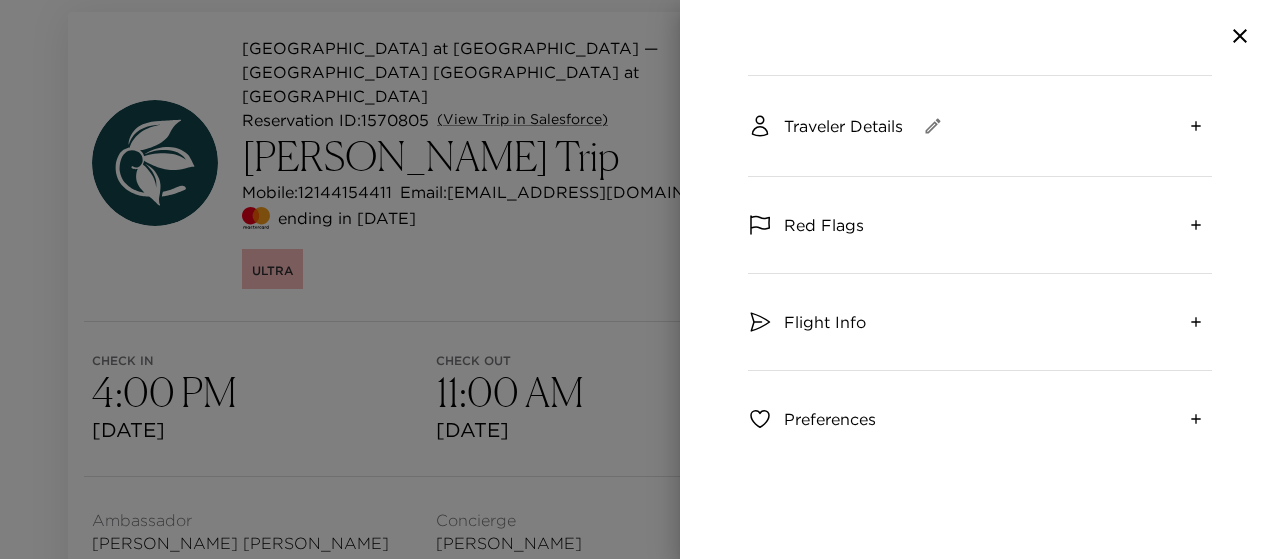 click at bounding box center [1196, 225] 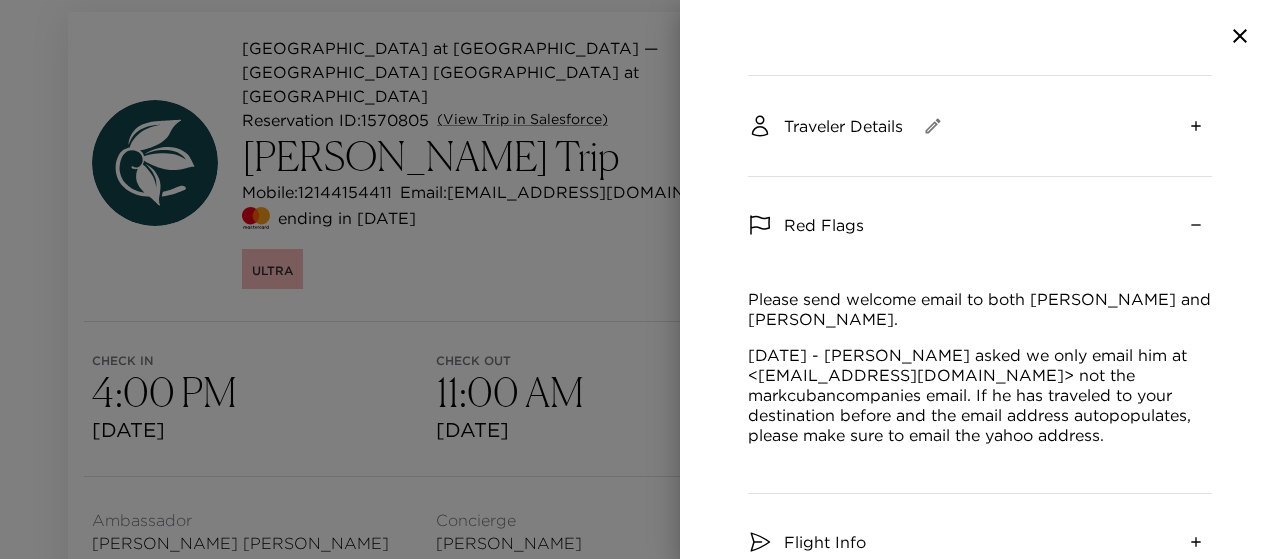 click 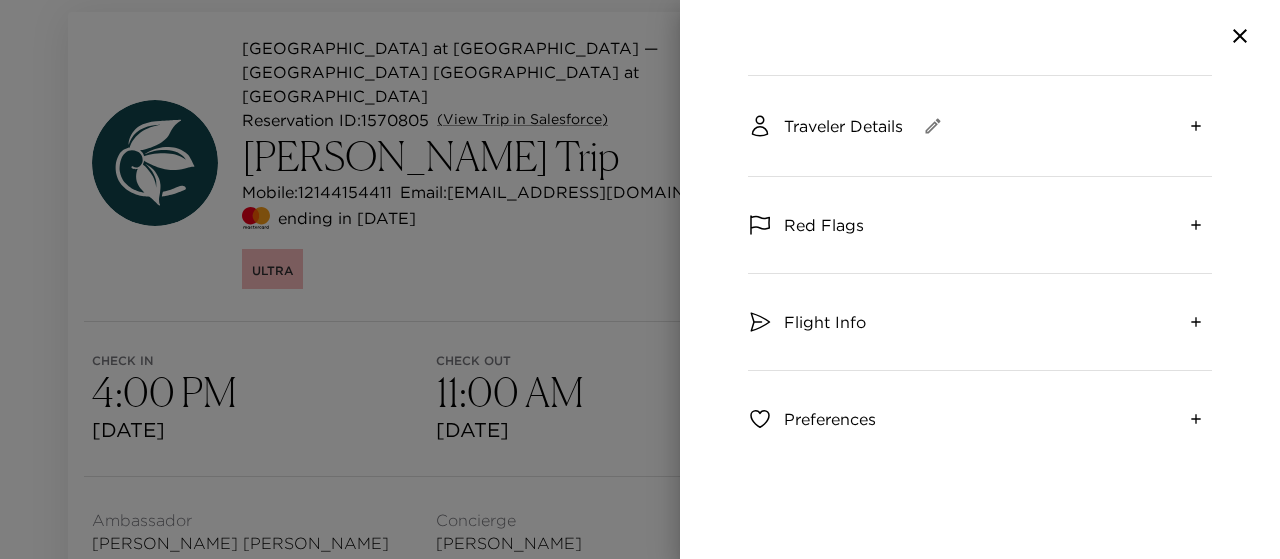 click at bounding box center [640, 279] 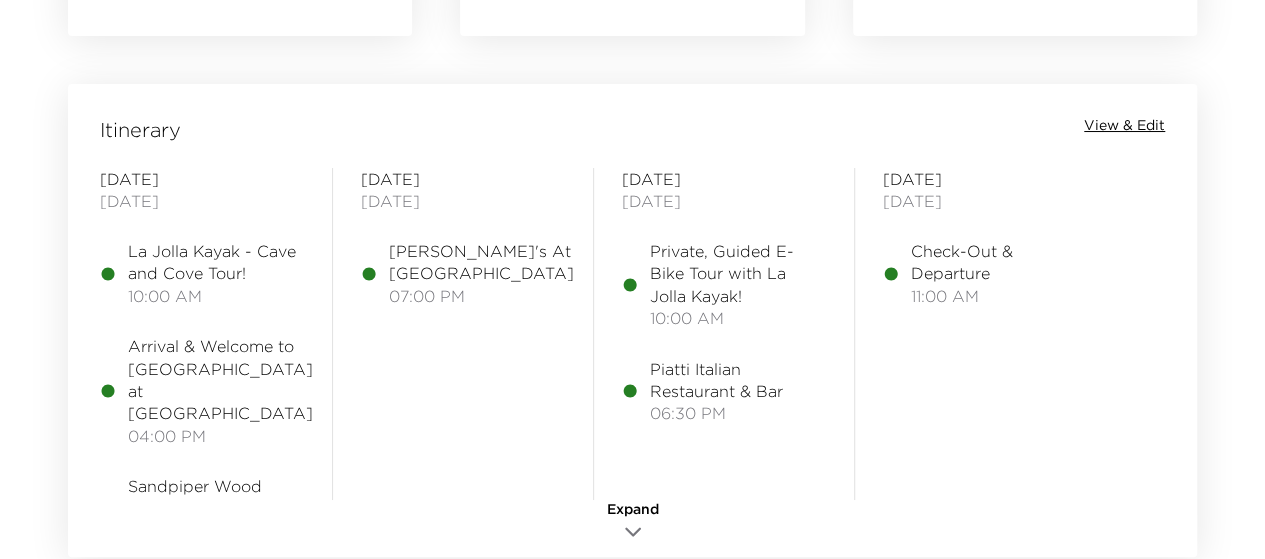 scroll, scrollTop: 1600, scrollLeft: 0, axis: vertical 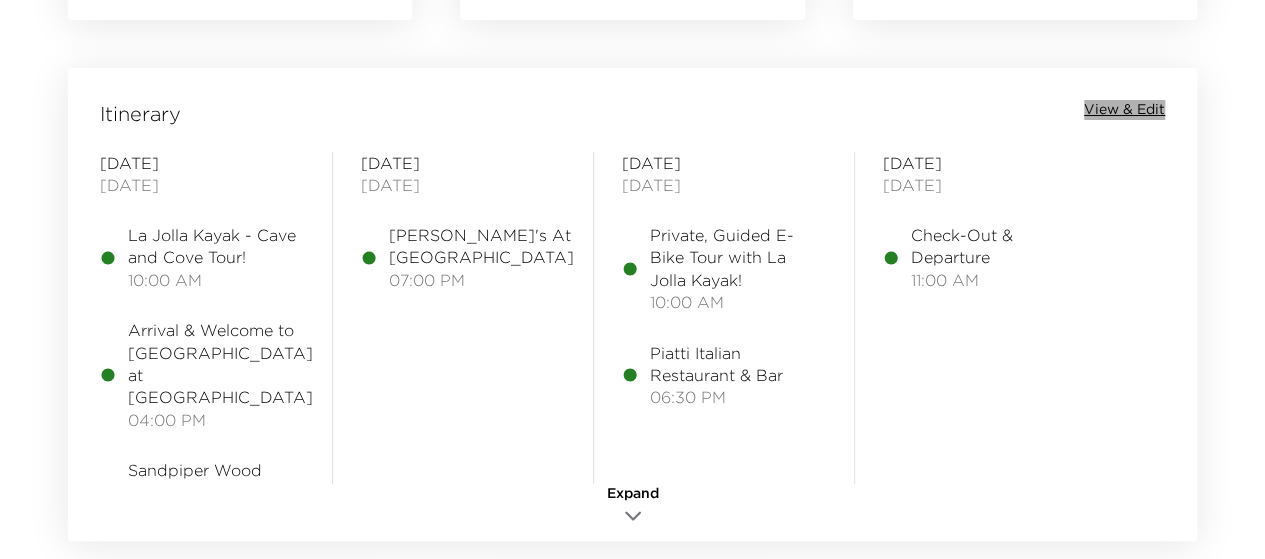 click on "View & Edit" at bounding box center (1124, 110) 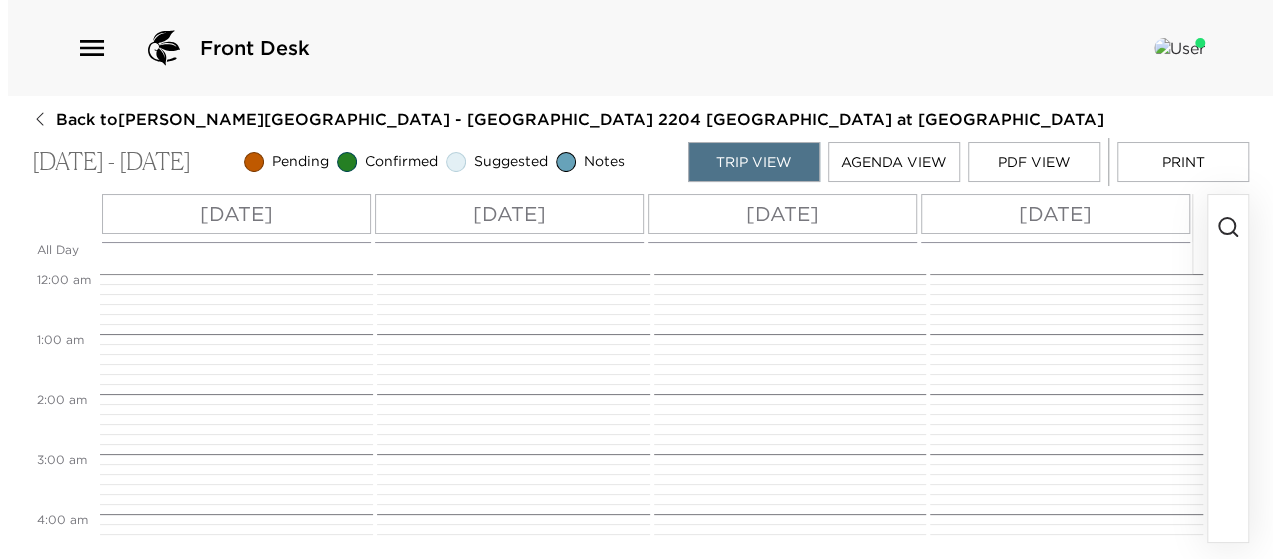 scroll, scrollTop: 0, scrollLeft: 0, axis: both 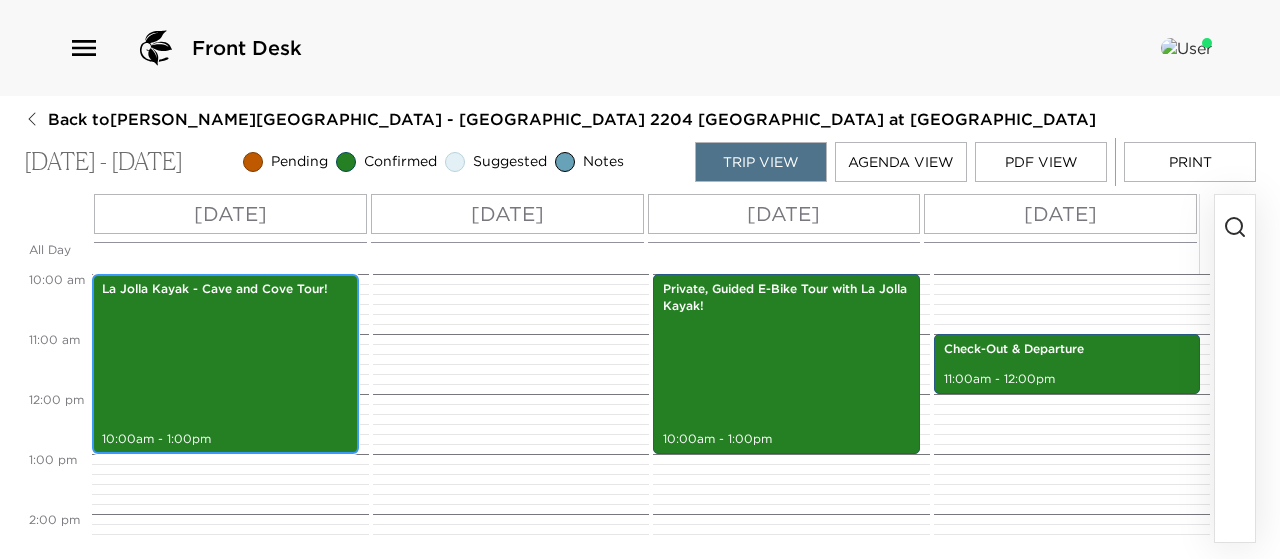 click on "La Jolla Kayak - Cave and Cove Tour! 10:00am - 1:00pm" at bounding box center (225, 364) 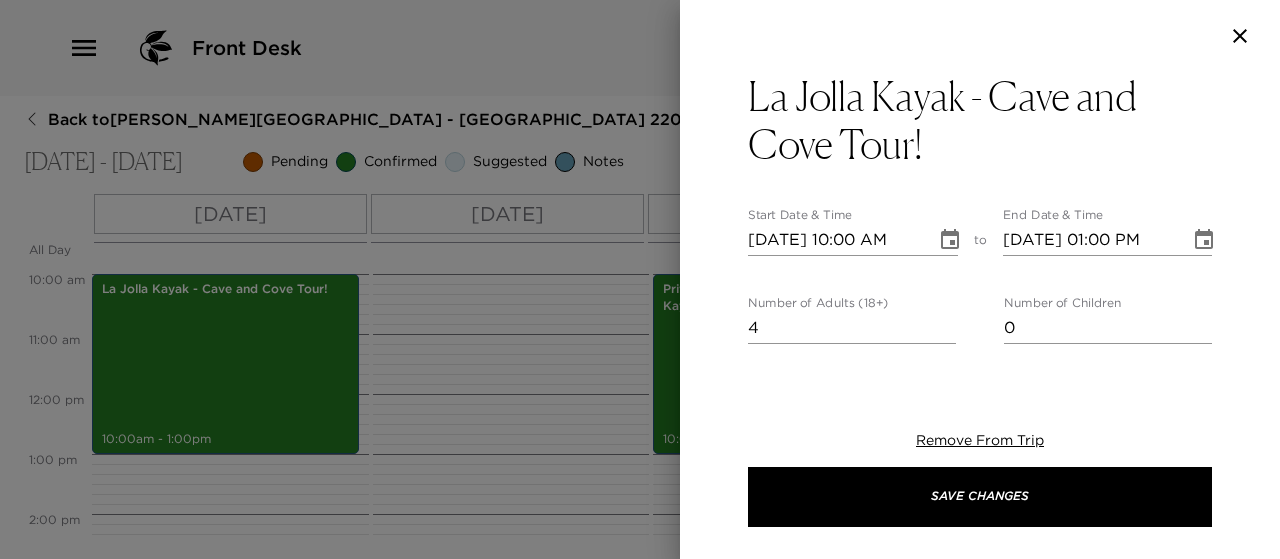 click 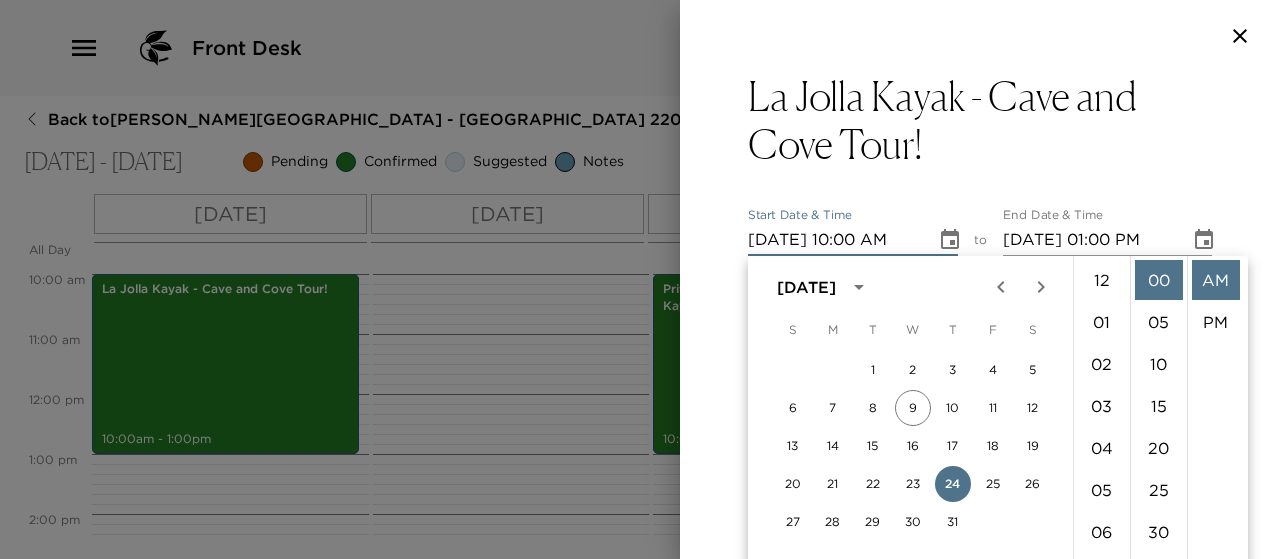 scroll, scrollTop: 420, scrollLeft: 0, axis: vertical 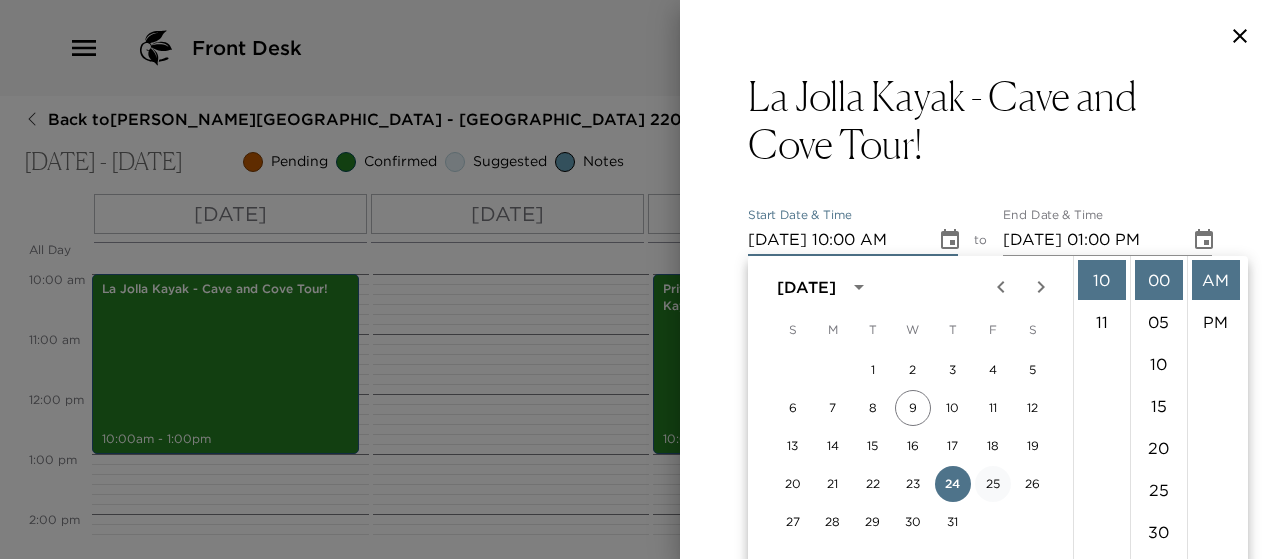 click on "25" at bounding box center [993, 484] 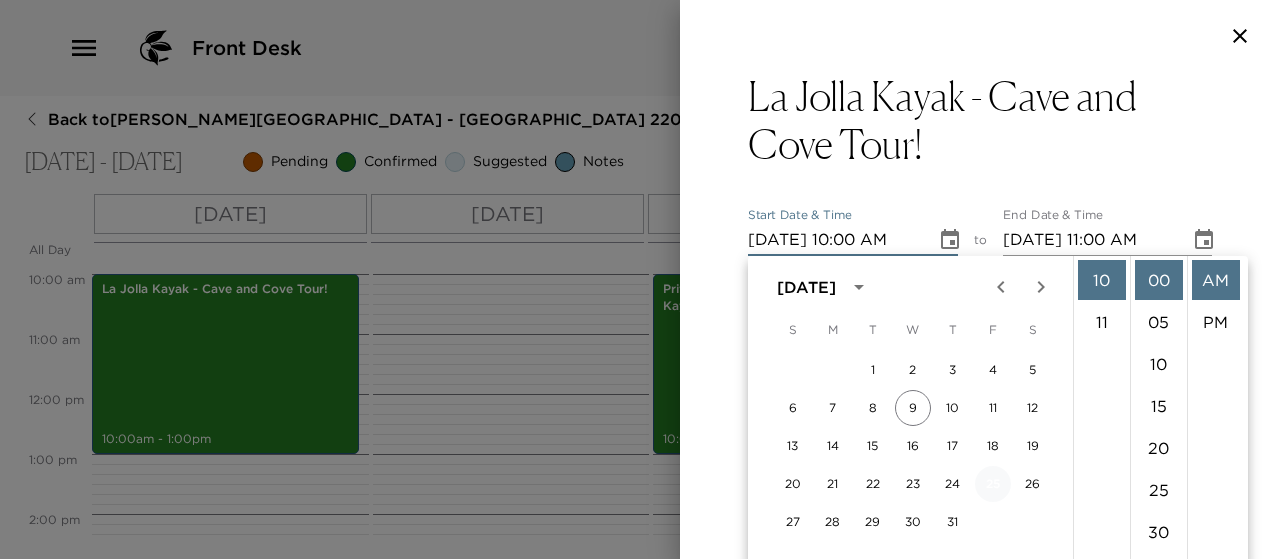type on "07/25/2025 10:00 AM" 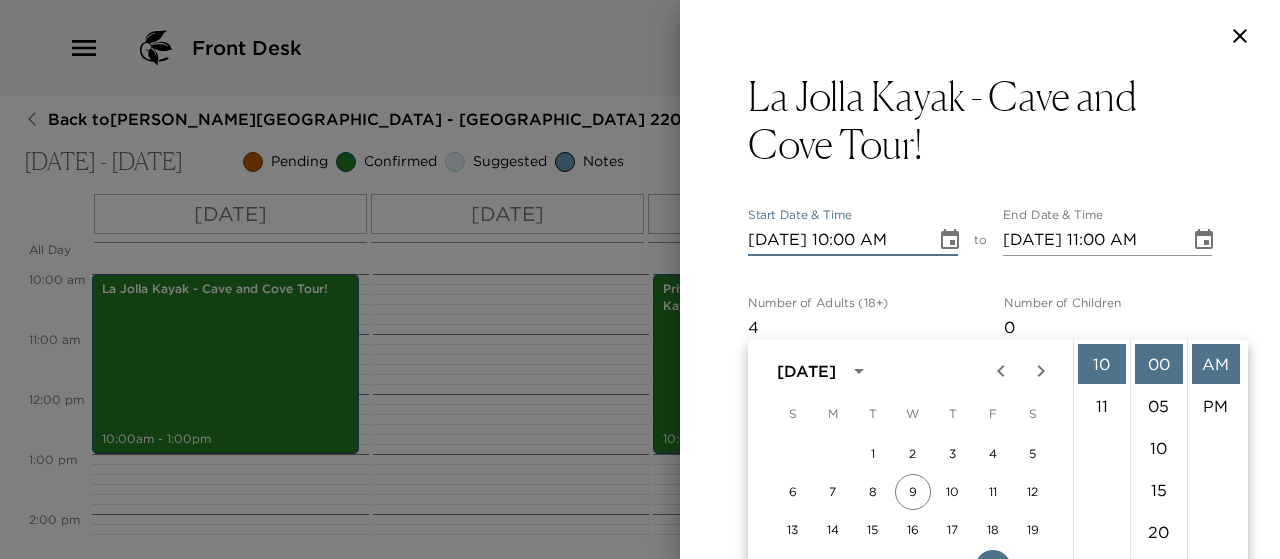 click 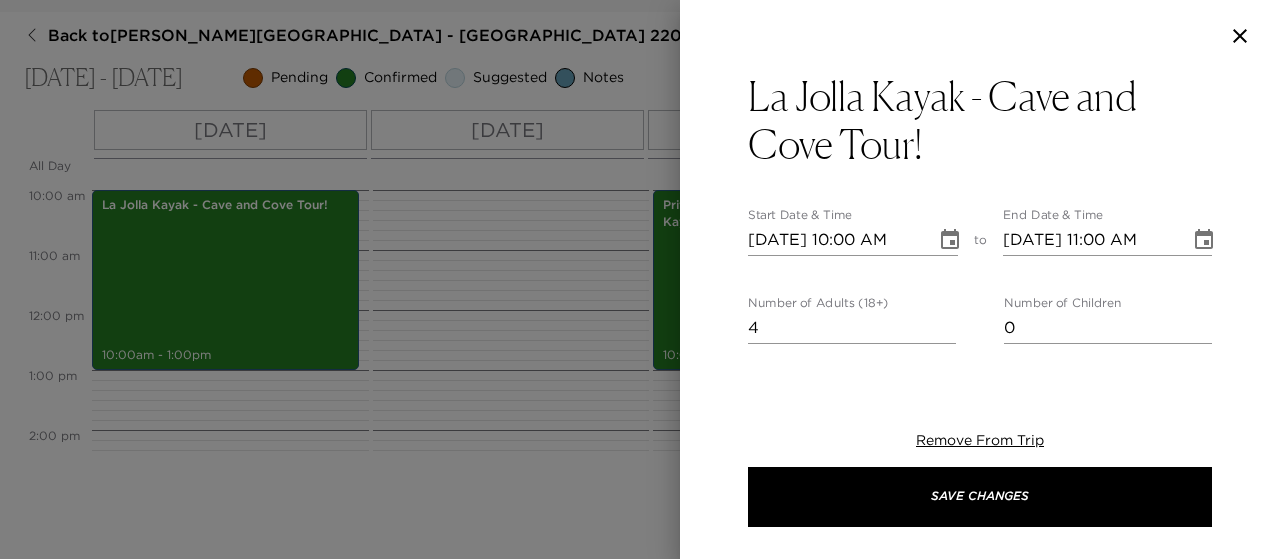 scroll, scrollTop: 0, scrollLeft: 0, axis: both 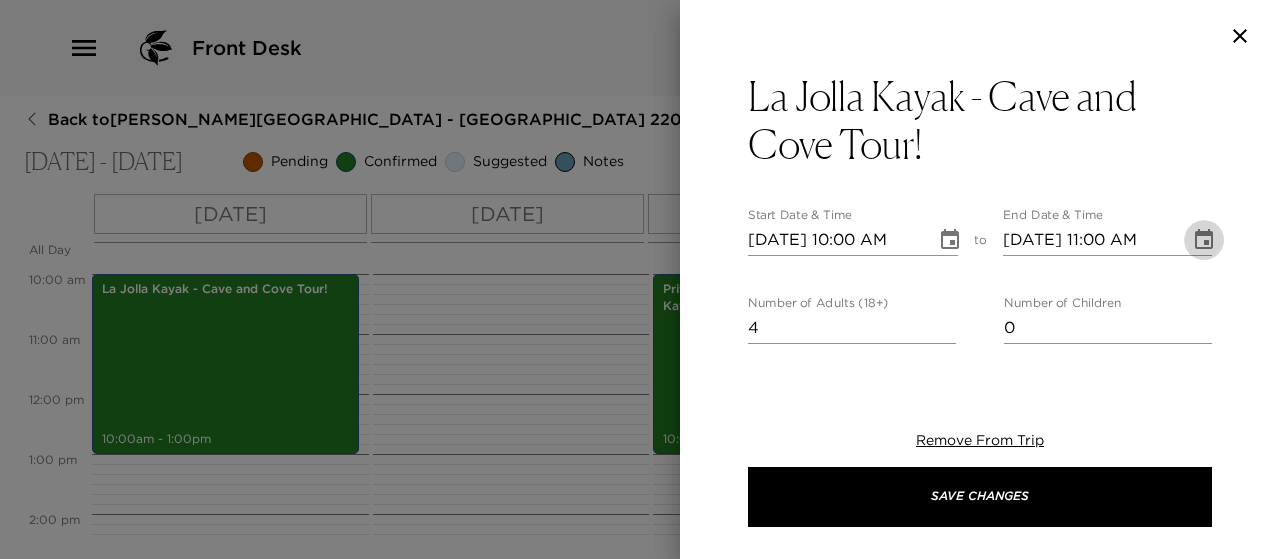 click 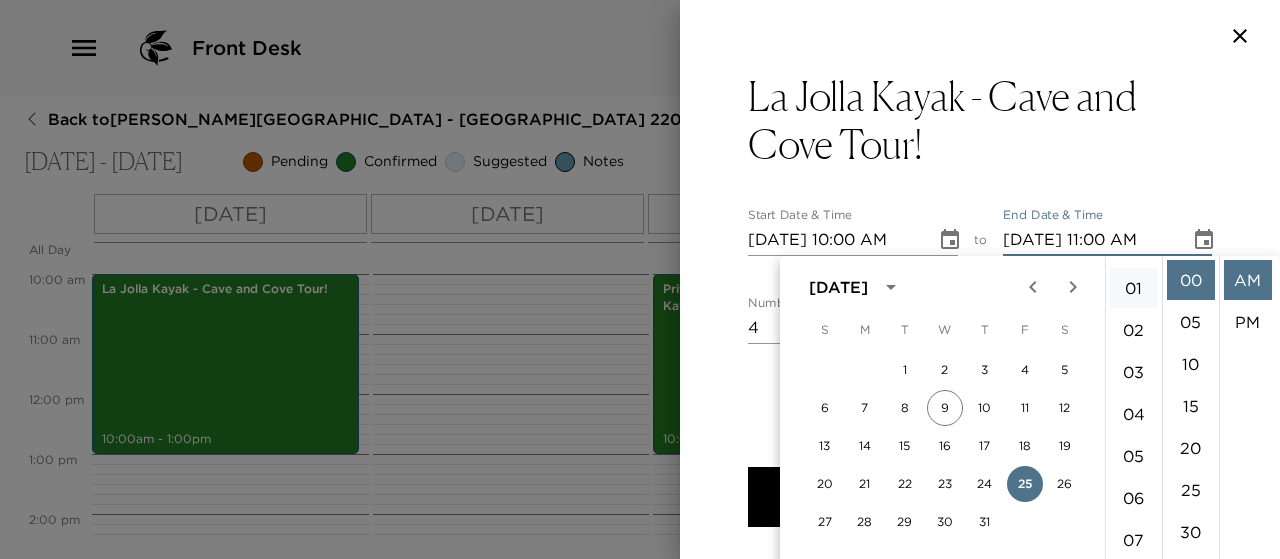 scroll, scrollTop: 0, scrollLeft: 0, axis: both 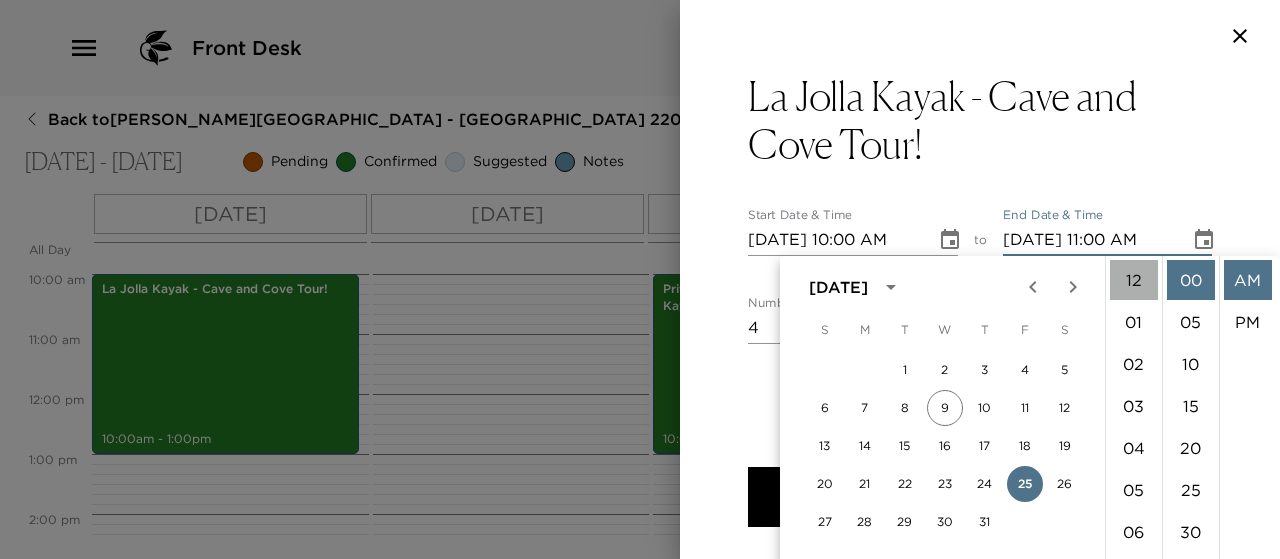 click on "12" at bounding box center [1134, 280] 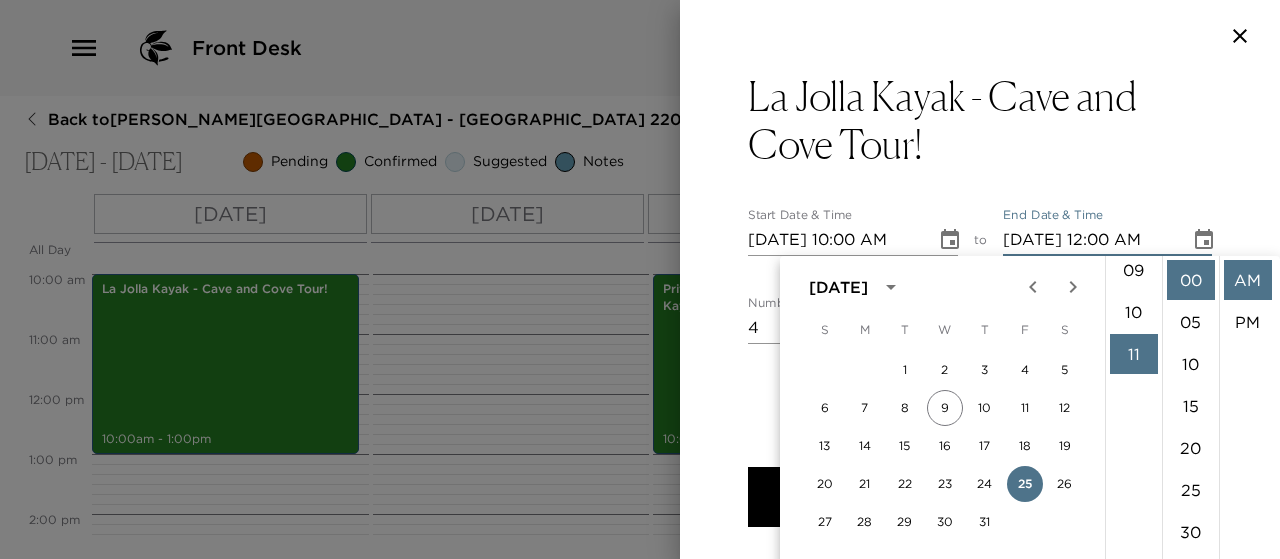 scroll, scrollTop: 462, scrollLeft: 0, axis: vertical 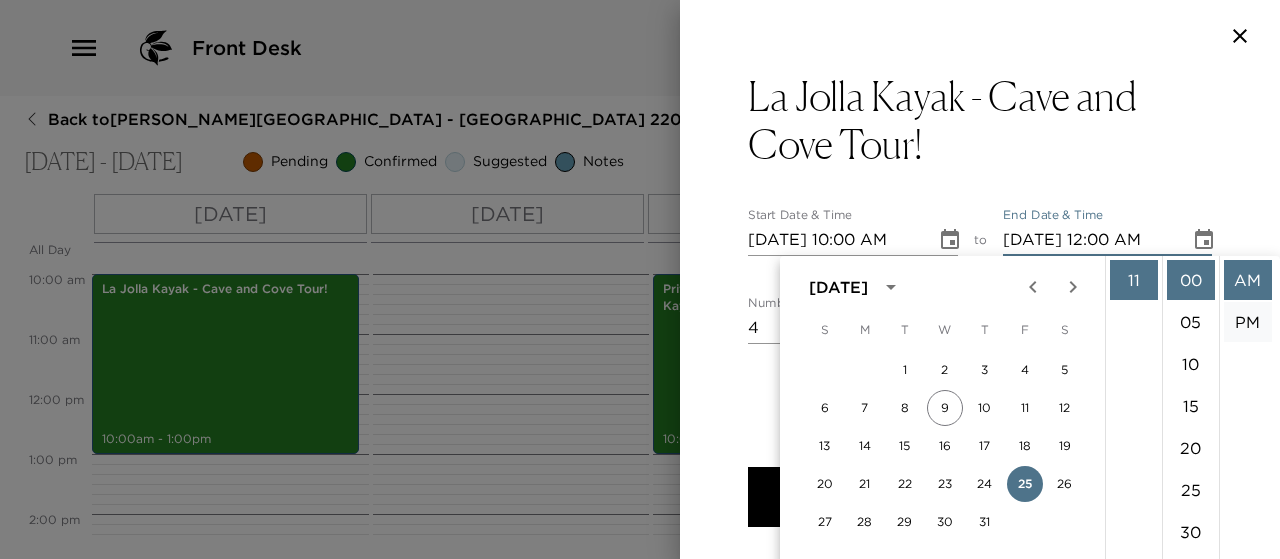 click on "PM" at bounding box center (1248, 322) 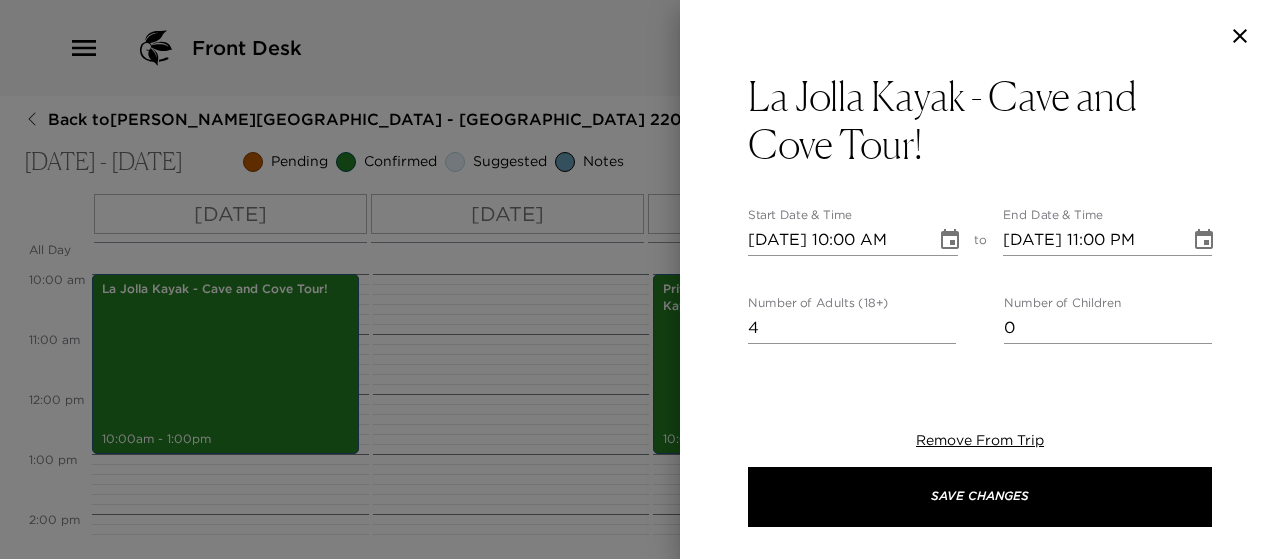 scroll, scrollTop: 42, scrollLeft: 0, axis: vertical 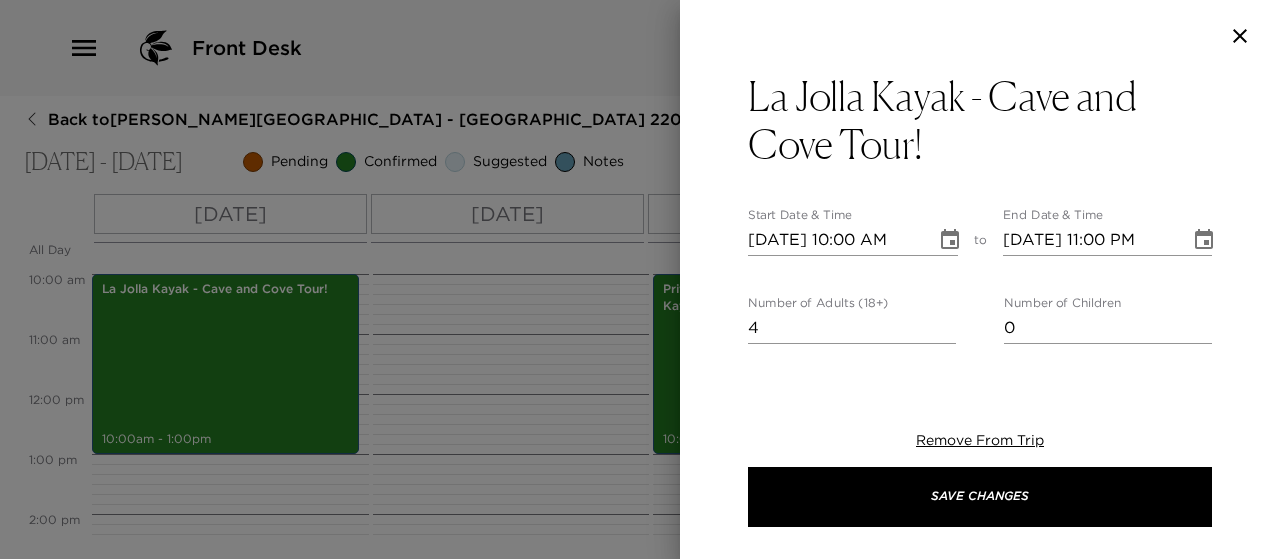 click on "07/25/2025 11:00 PM" at bounding box center (1090, 240) 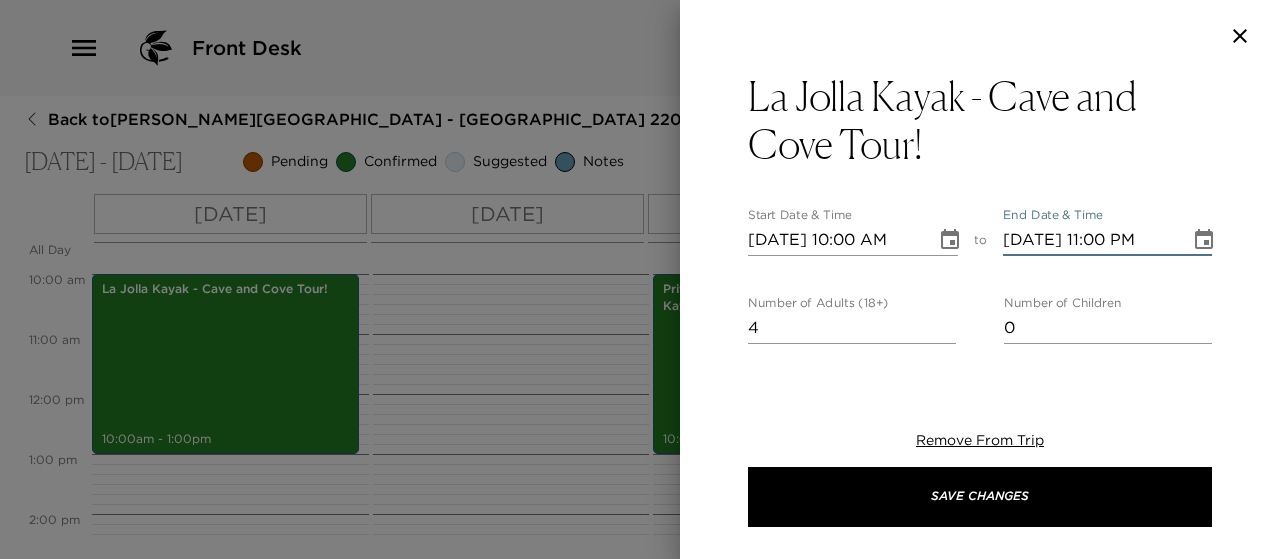 click on "07/25/2025 11:00 PM" at bounding box center [1090, 240] 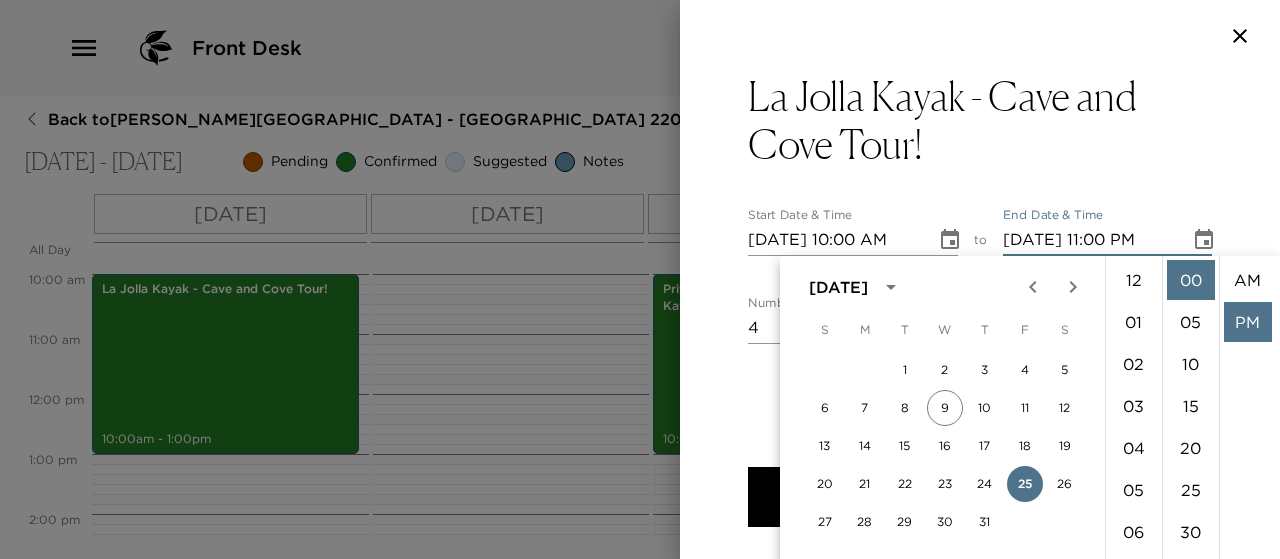 scroll, scrollTop: 462, scrollLeft: 0, axis: vertical 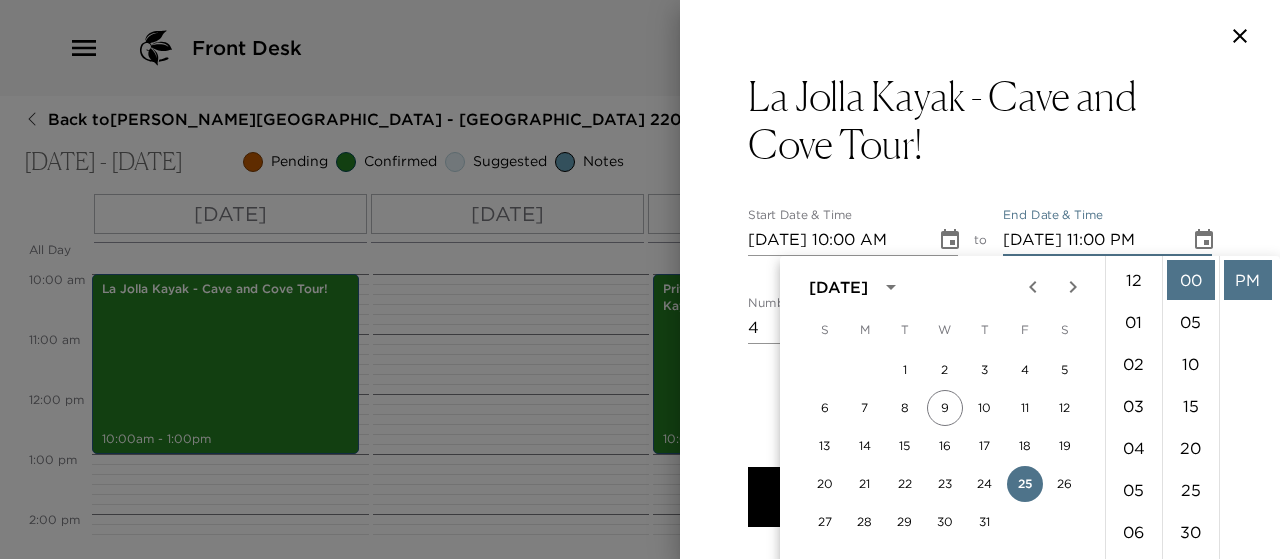 click on "12" at bounding box center (1134, 280) 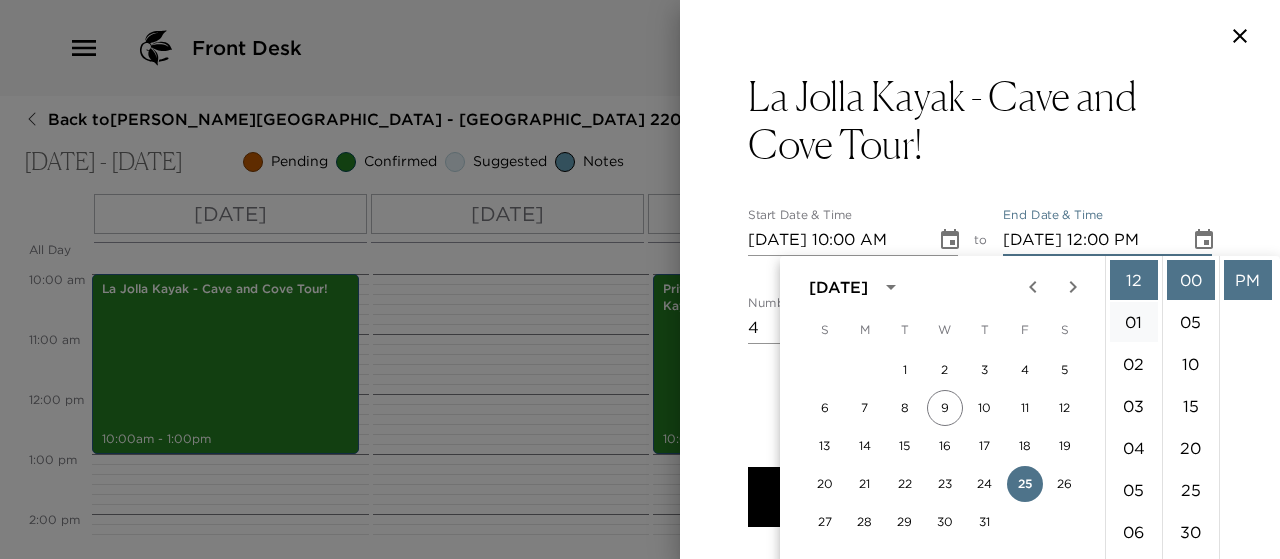 click on "01" at bounding box center [1134, 322] 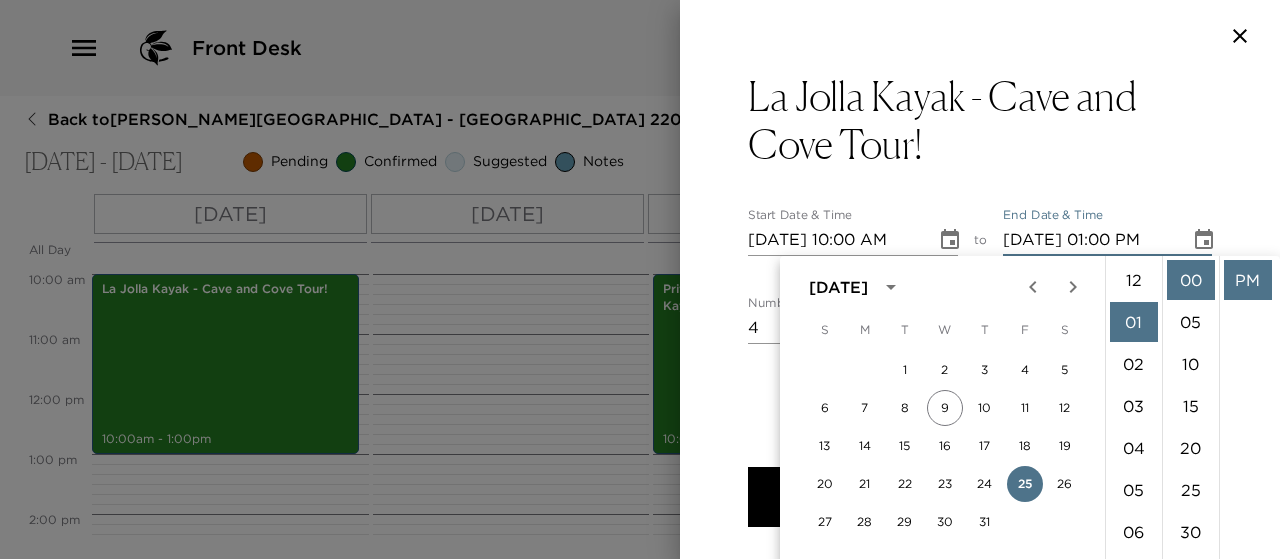 scroll, scrollTop: 42, scrollLeft: 0, axis: vertical 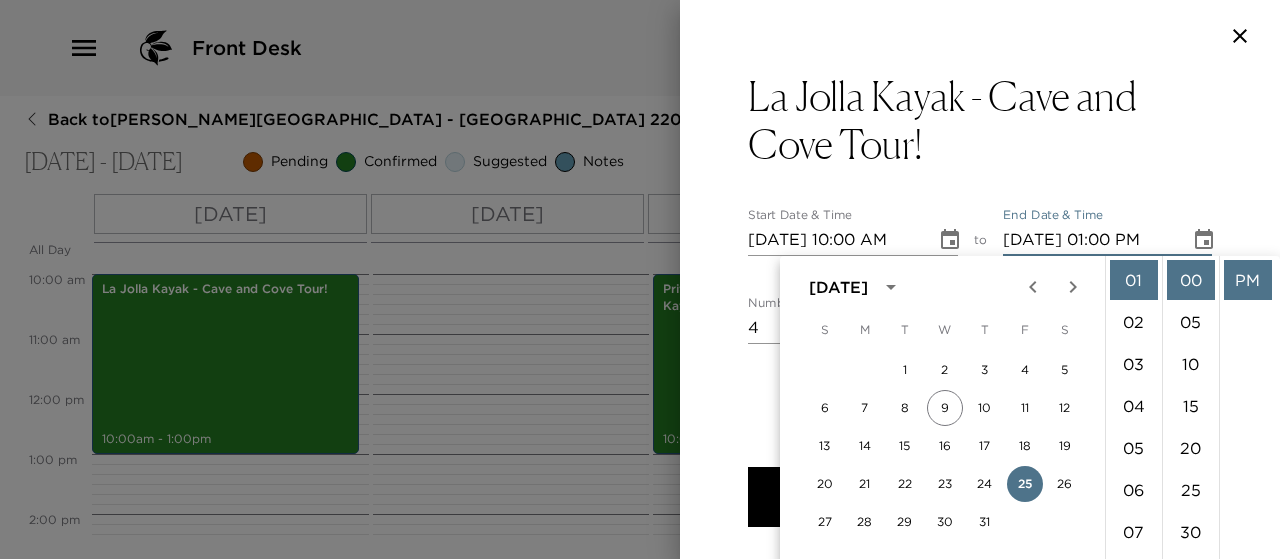click 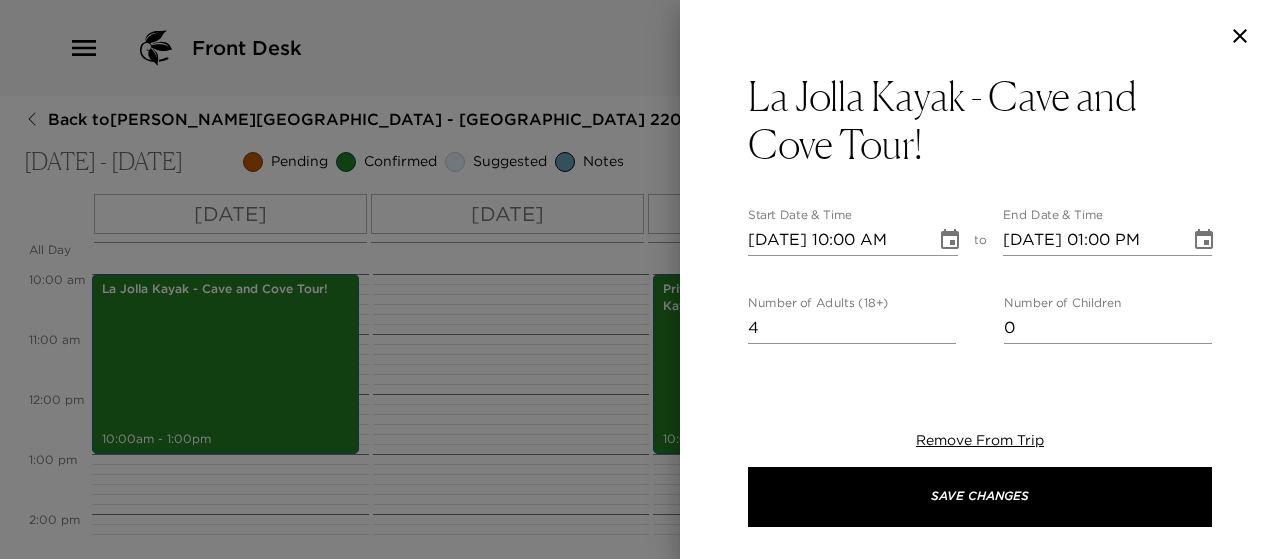 scroll, scrollTop: 0, scrollLeft: 0, axis: both 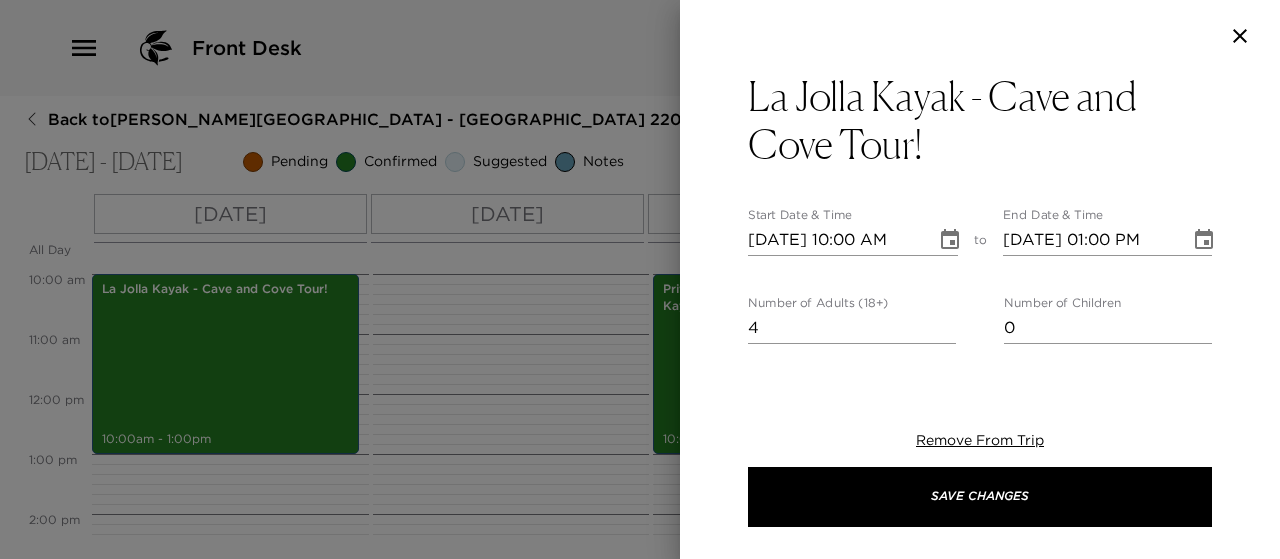 click on "La Jolla Kayak - Cave and Cove Tour! Start Date & Time 07/25/2025 10:00 AM to End Date & Time 07/25/2025 01:00 PM Number of Adults (18+) 4 Number of Children 0 Status Confirmed Confirmed Hide From Member Request Transportation Concierge Notes Located across the street from your residence on Avenida De La Playa, La Jolla Kayak is San Diego's premiere ocean adventure tour company, specializing in kayak tours, snorkel tours and bike tours along the famous coastline of La Jolla. x Cost ​ x Address ​ 2199 Avenida De La Playa
San Diego California 92037
United States x Phone Number ​ +1 858-459-1114 Email ​ Website ​ http://www.lajollakayak.com/ Cancellation Policy ​ Recommended Attire ​ Age Range ​ Remove From Trip Save Changes" at bounding box center [980, 219] 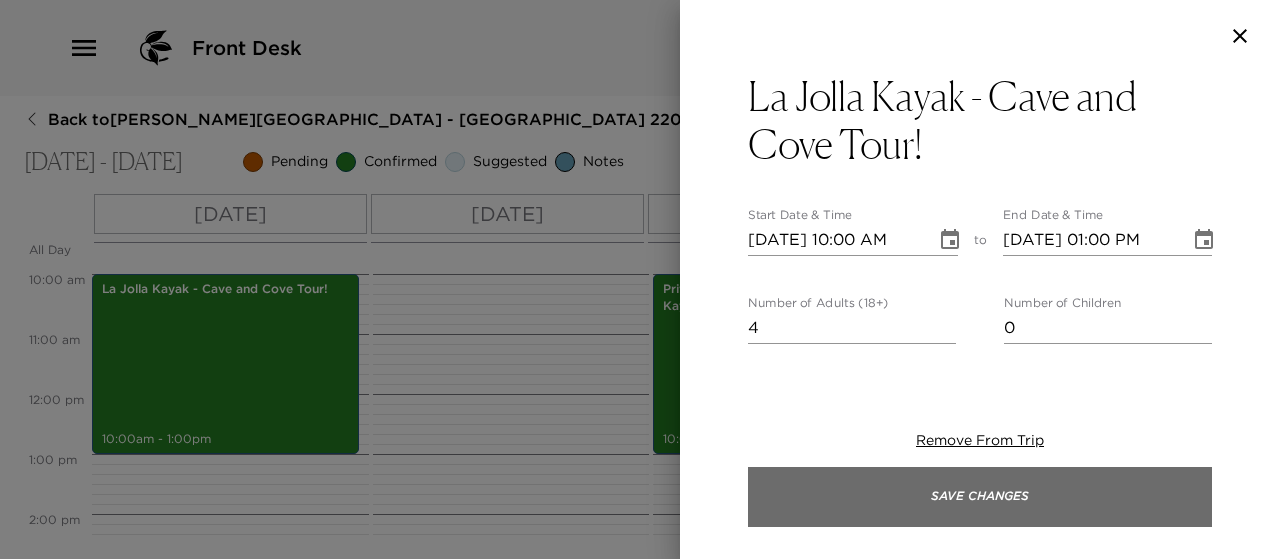 click on "Save Changes" at bounding box center (980, 497) 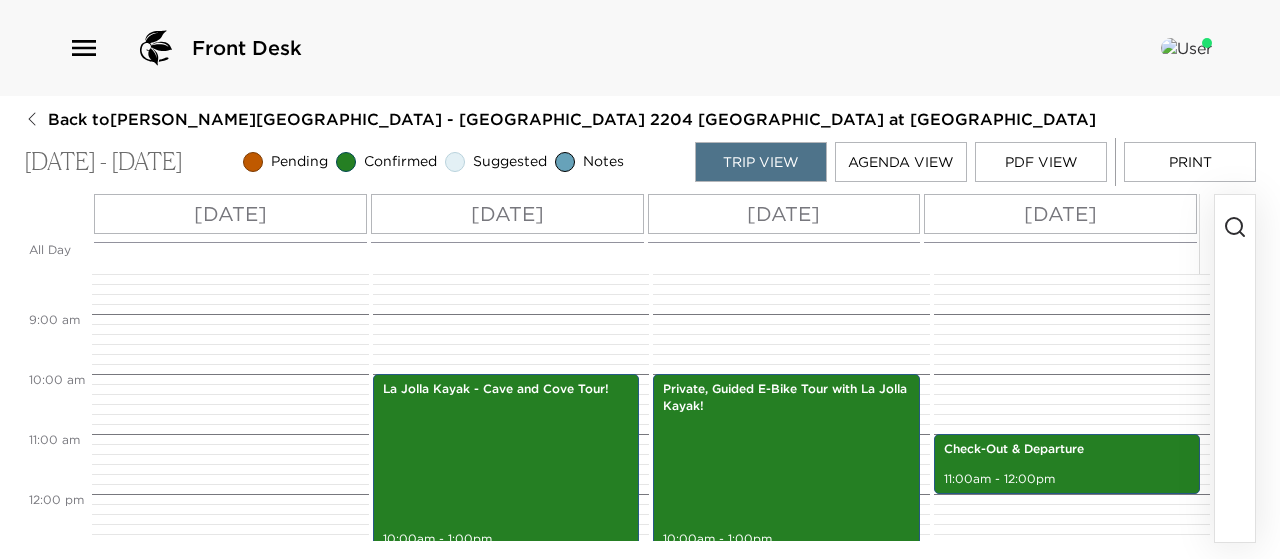 scroll, scrollTop: 600, scrollLeft: 0, axis: vertical 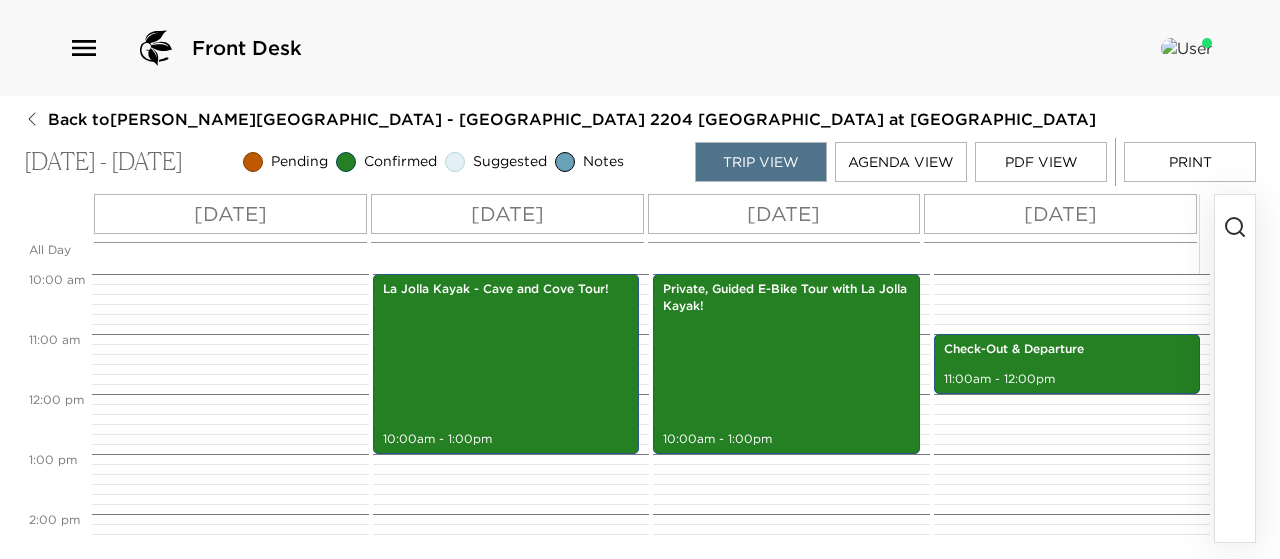 click on "PDF View" at bounding box center (1041, 162) 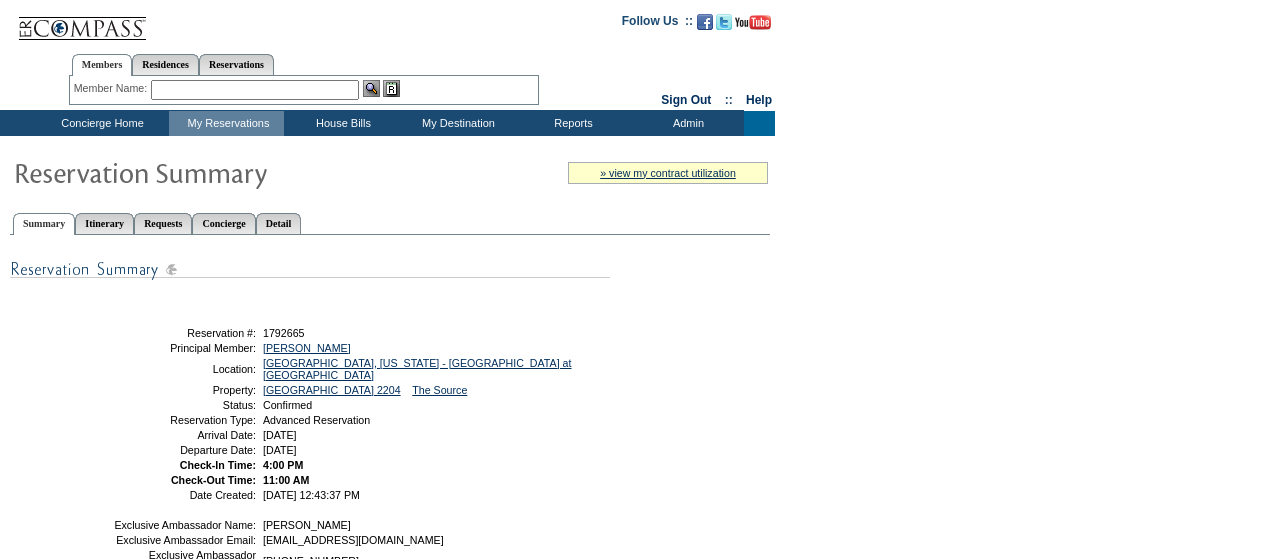 scroll, scrollTop: 0, scrollLeft: 0, axis: both 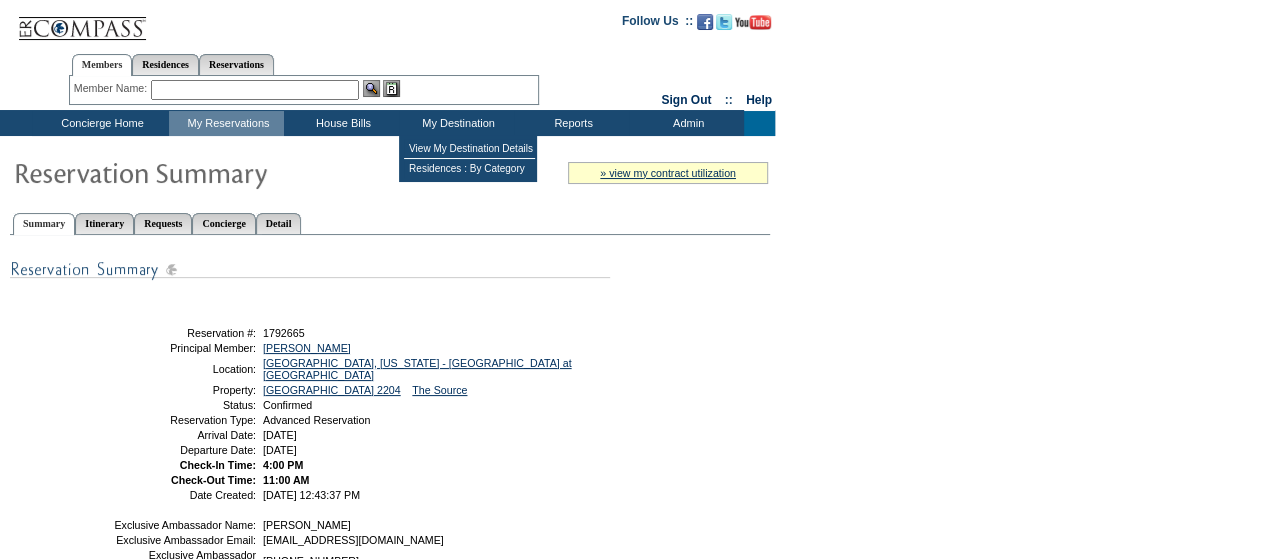 click on "My Destination" at bounding box center [456, 123] 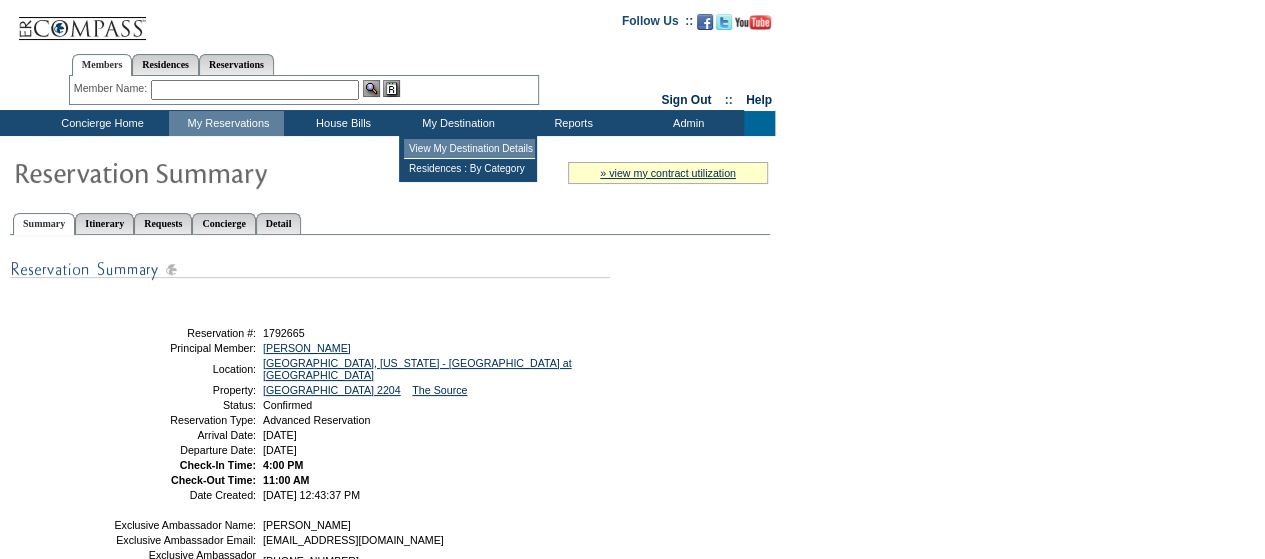 click on "View My Destination Details" at bounding box center (469, 149) 